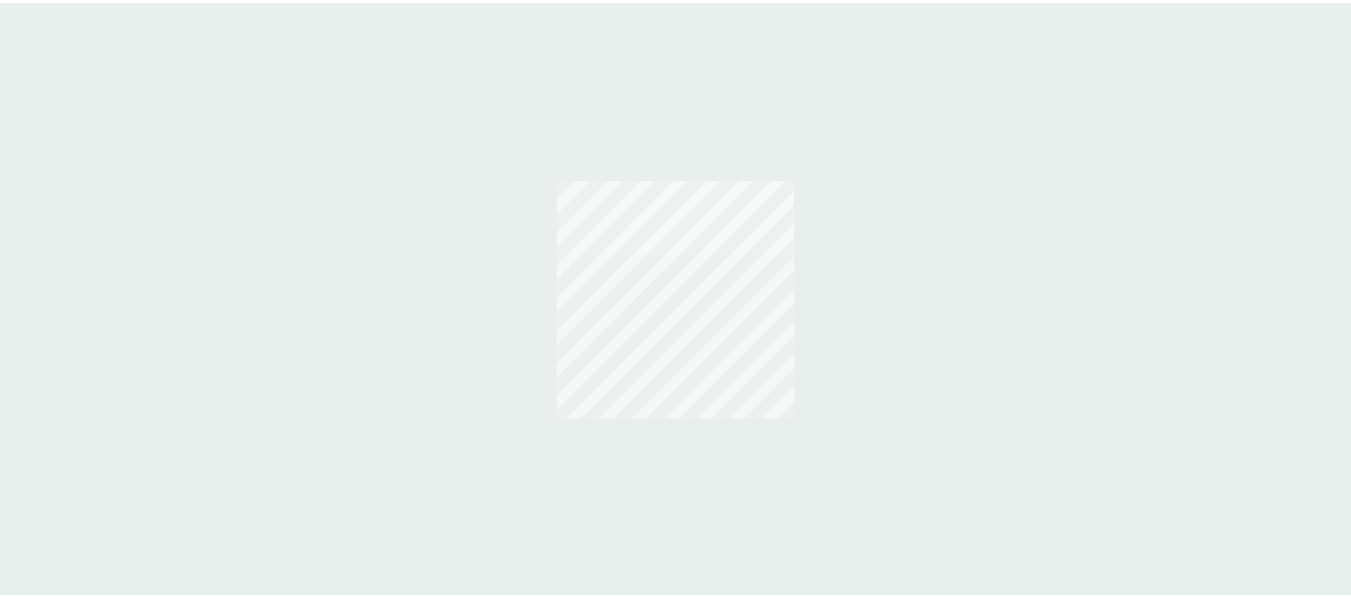 scroll, scrollTop: 0, scrollLeft: 0, axis: both 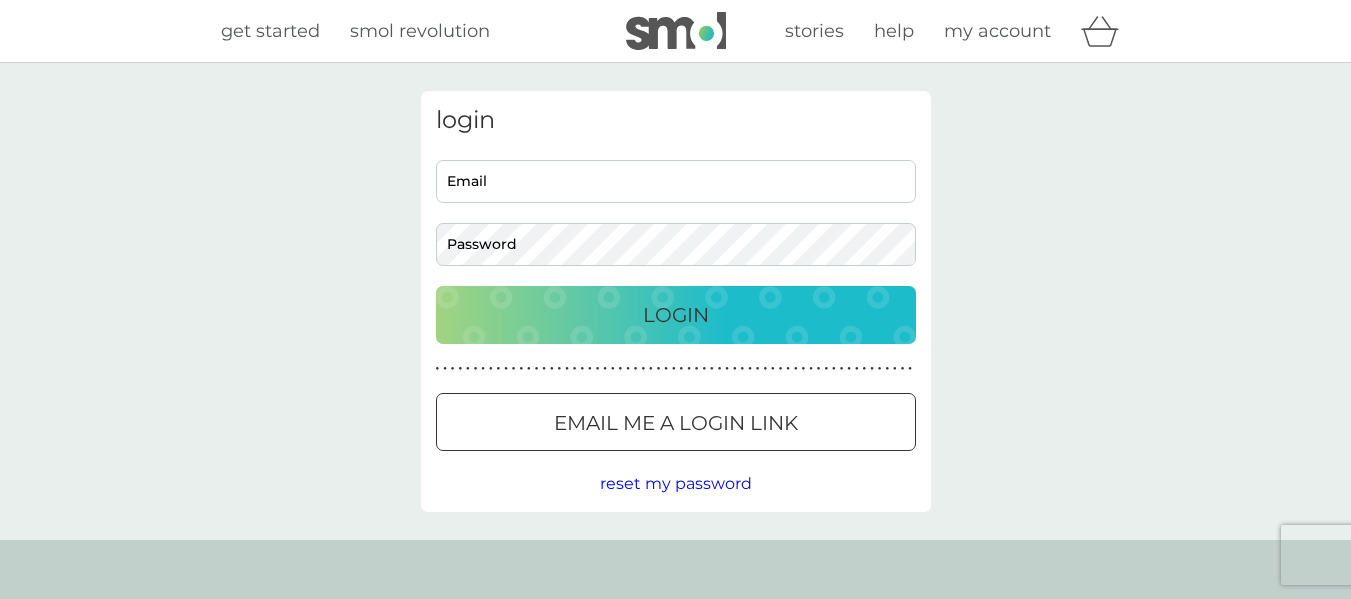click on "Email" at bounding box center [676, 181] 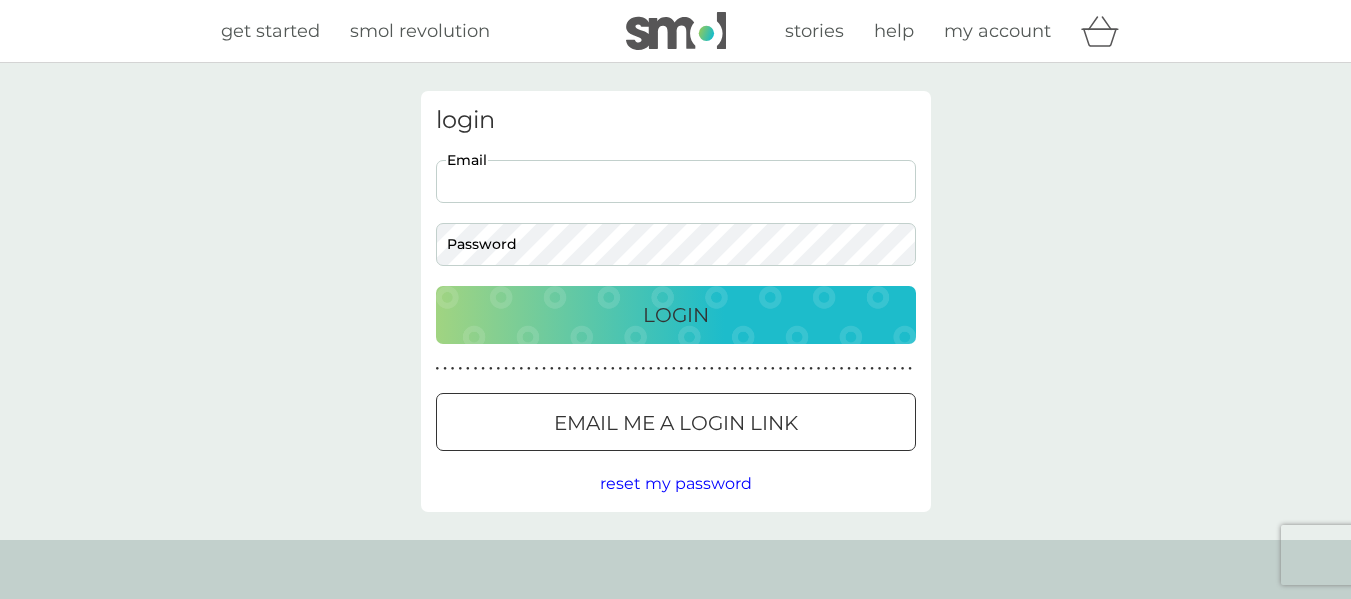 type on "claire@clairewhatley.com" 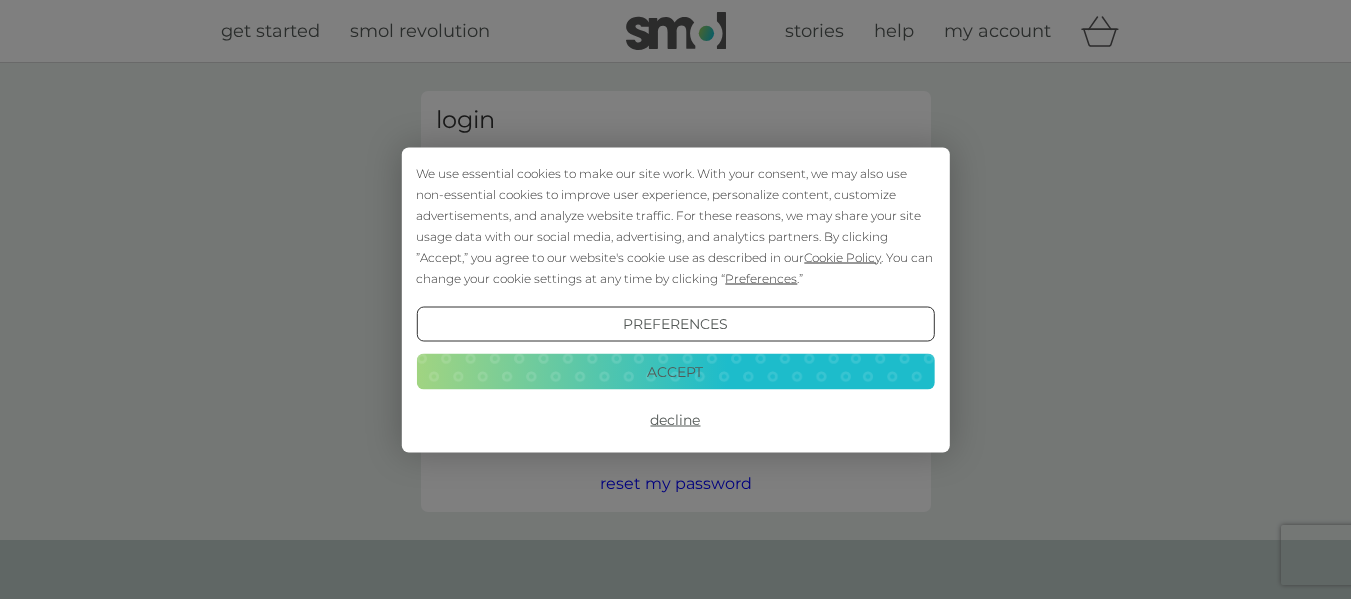 scroll, scrollTop: 0, scrollLeft: 0, axis: both 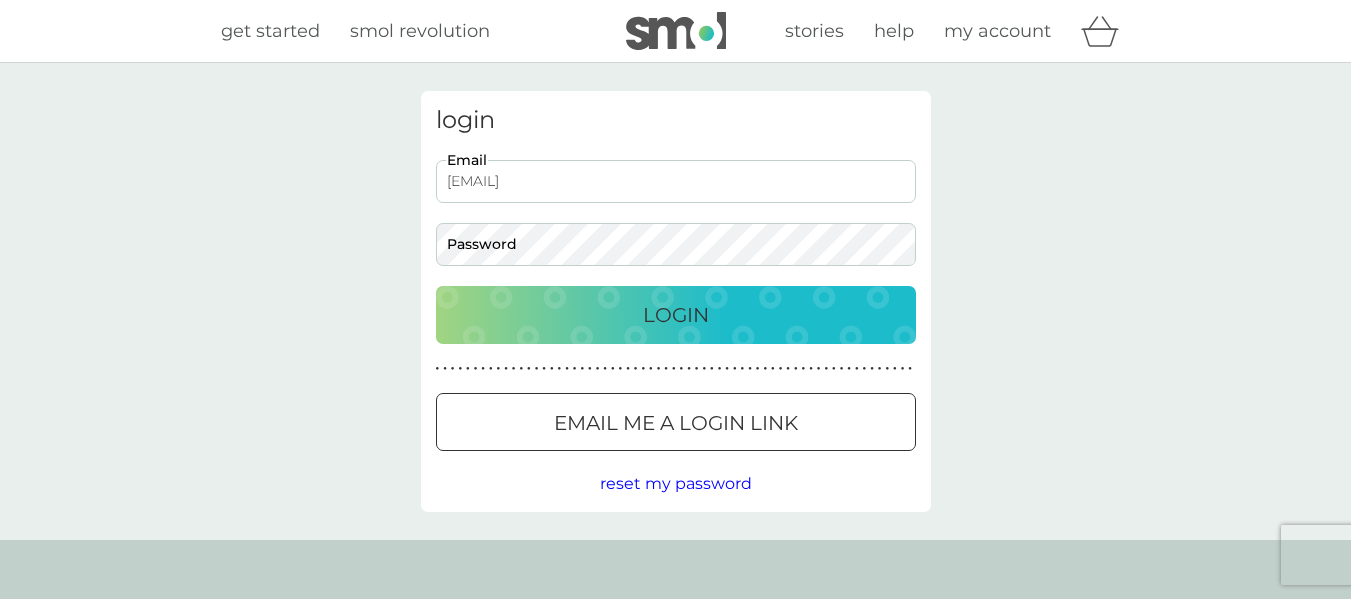 click on "claire@clairewhatley.com" at bounding box center (676, 181) 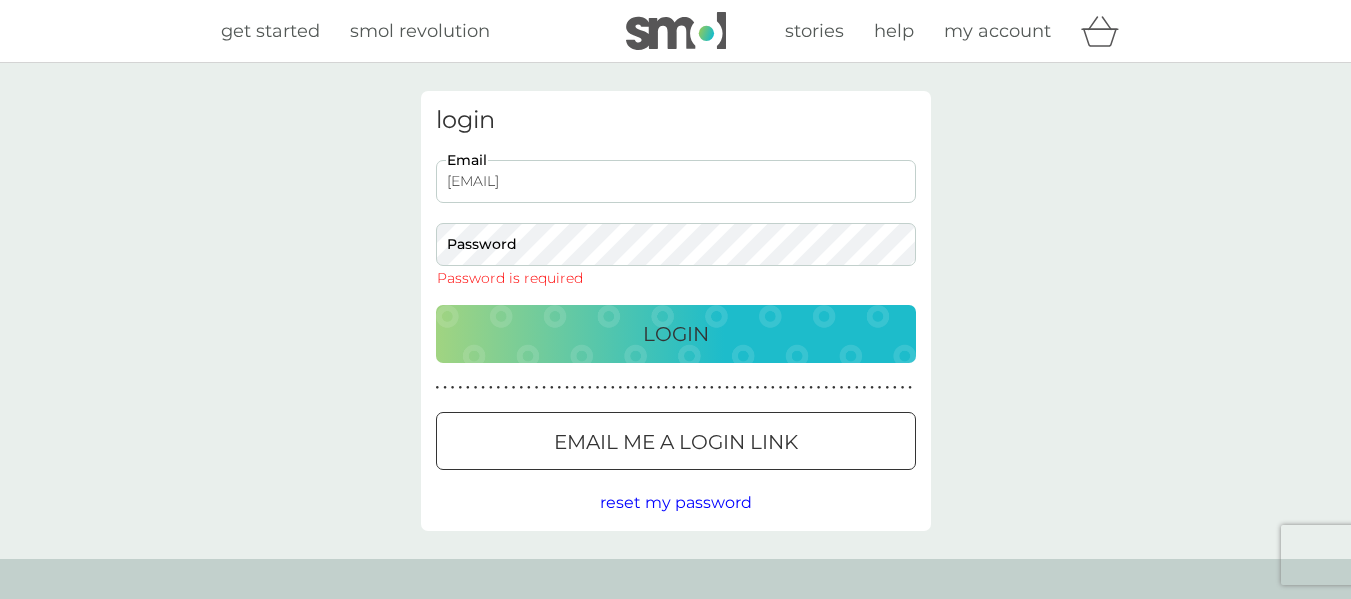 click on "Email me a login link" at bounding box center (676, 442) 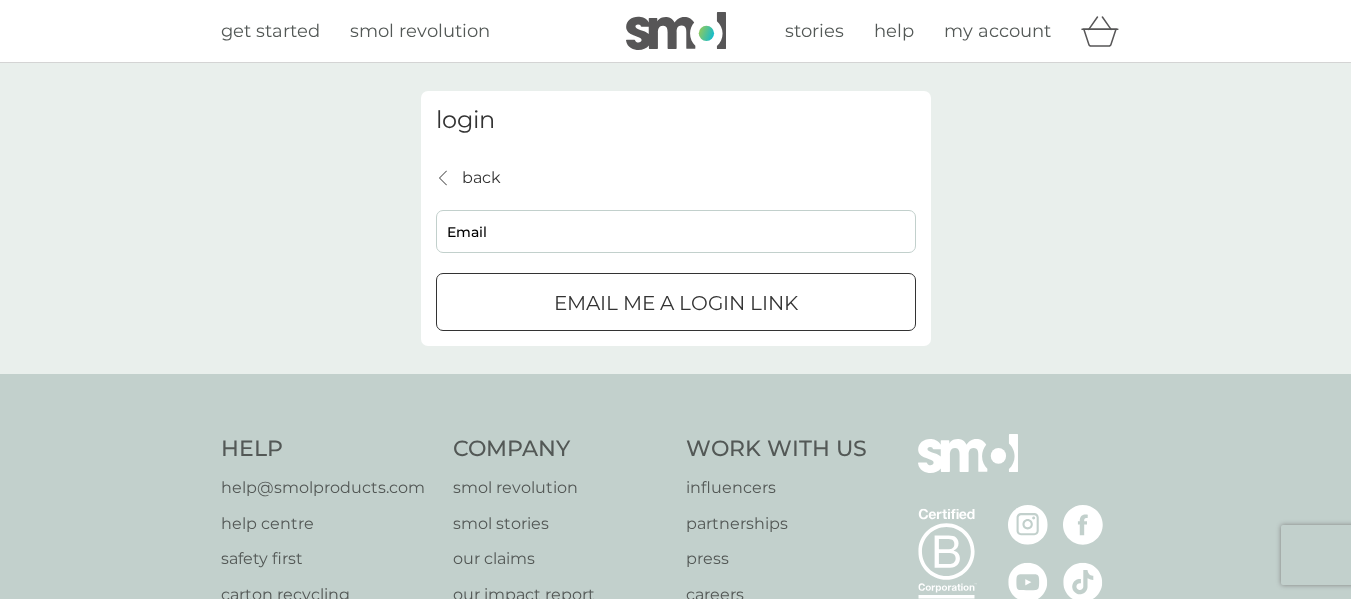 drag, startPoint x: 603, startPoint y: 294, endPoint x: 595, endPoint y: 236, distance: 58.549126 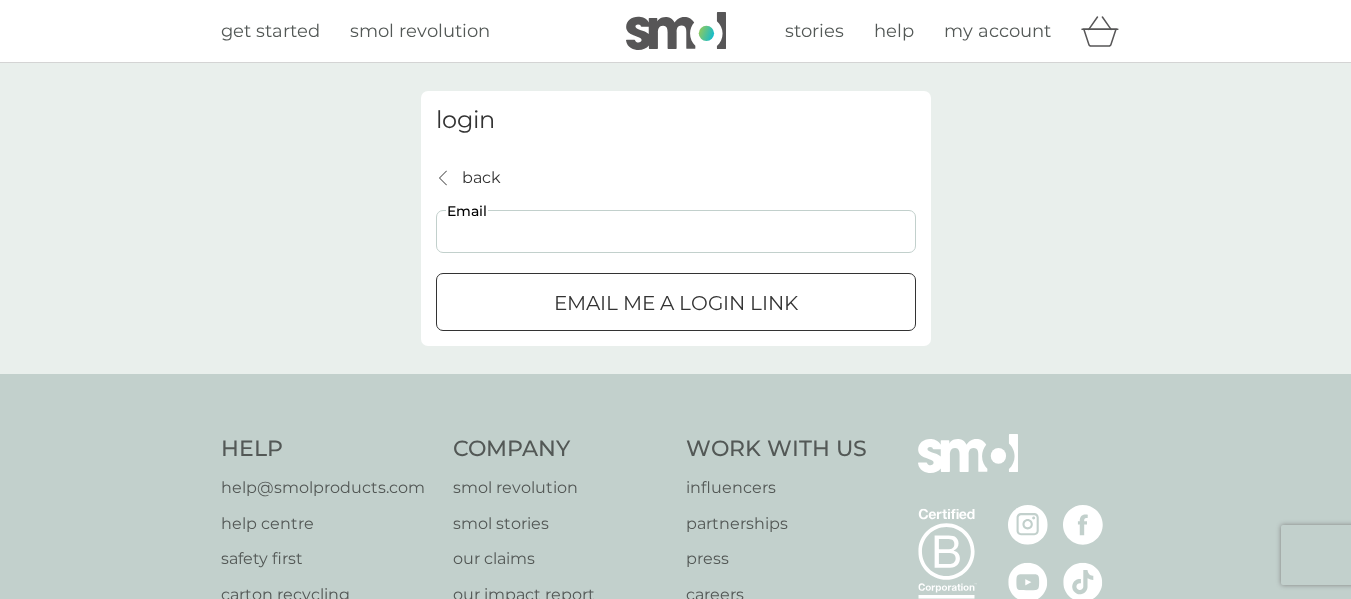 type on "claire@clairewhatley.com" 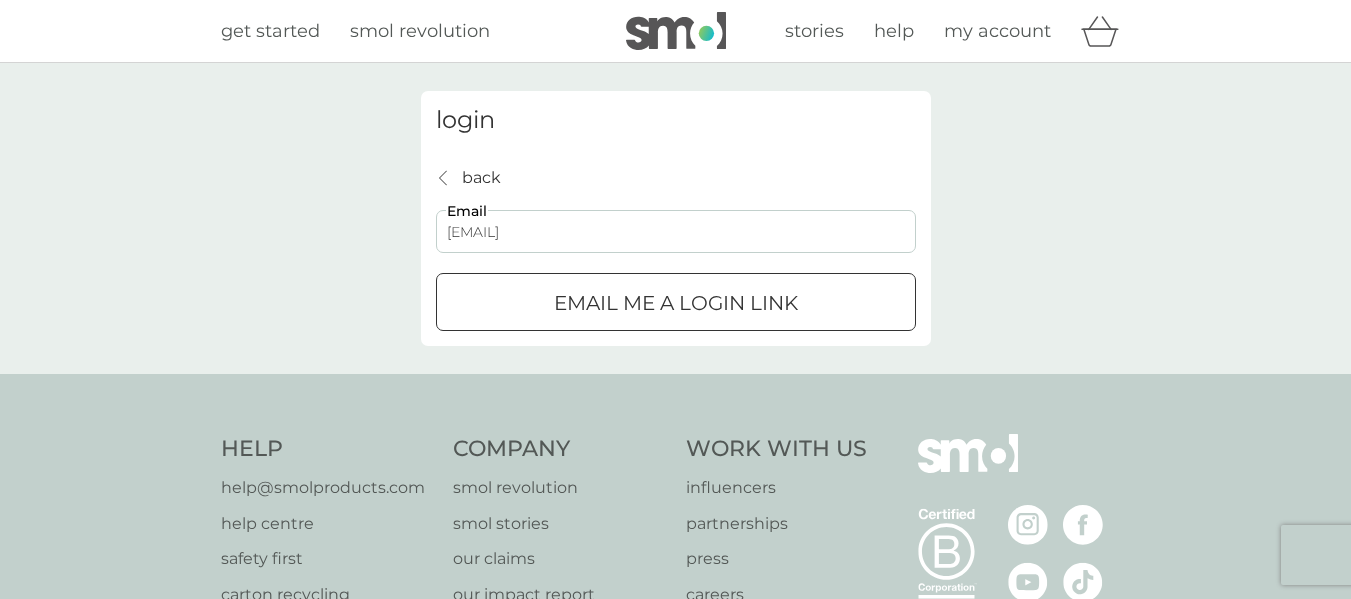 click on "Email me a login link" at bounding box center (676, 303) 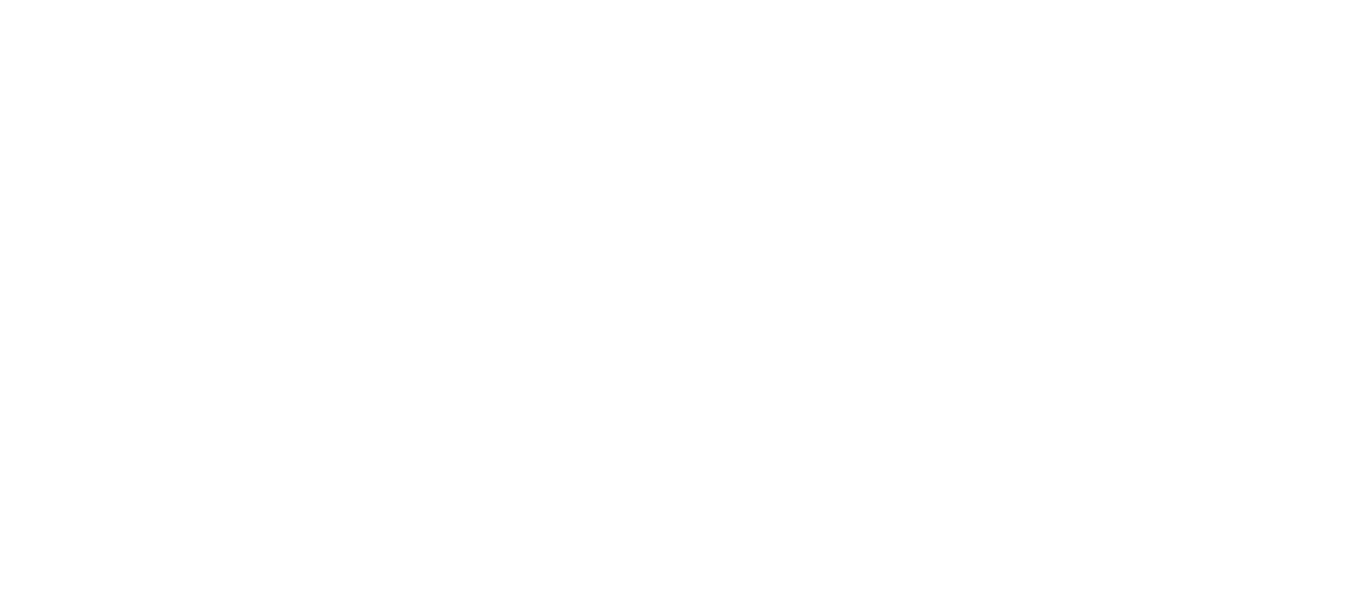 scroll, scrollTop: 0, scrollLeft: 0, axis: both 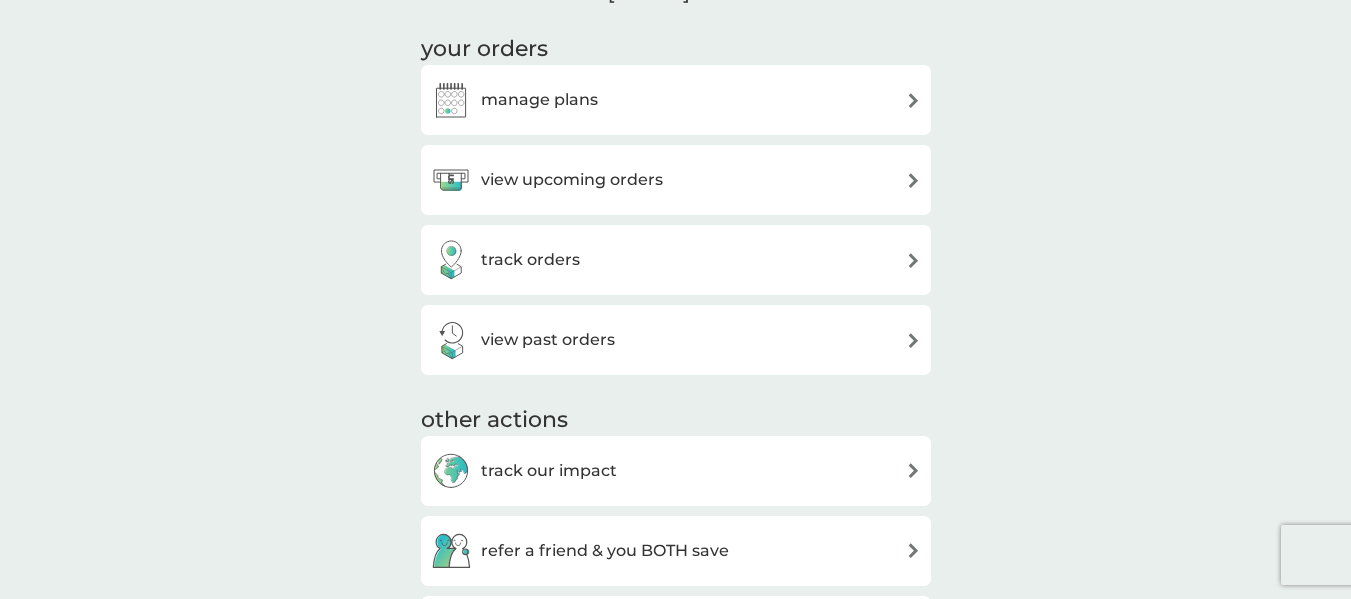 click on "view upcoming orders" at bounding box center (572, 180) 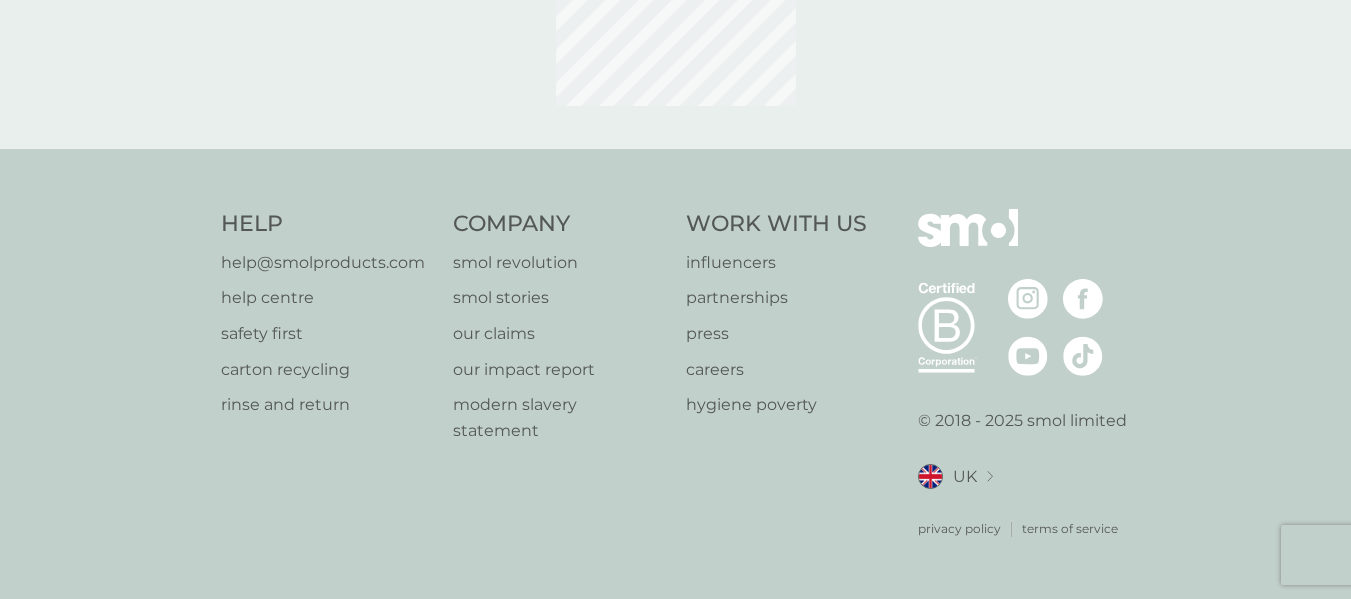 scroll, scrollTop: 0, scrollLeft: 0, axis: both 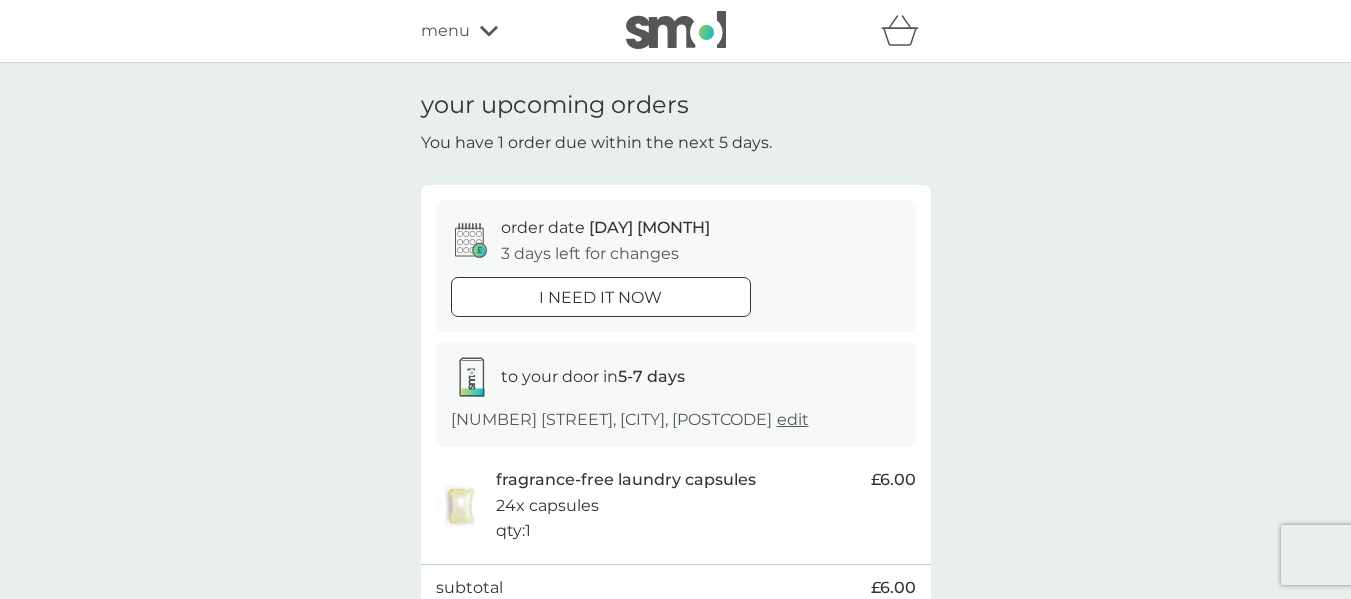 click at bounding box center [601, 297] 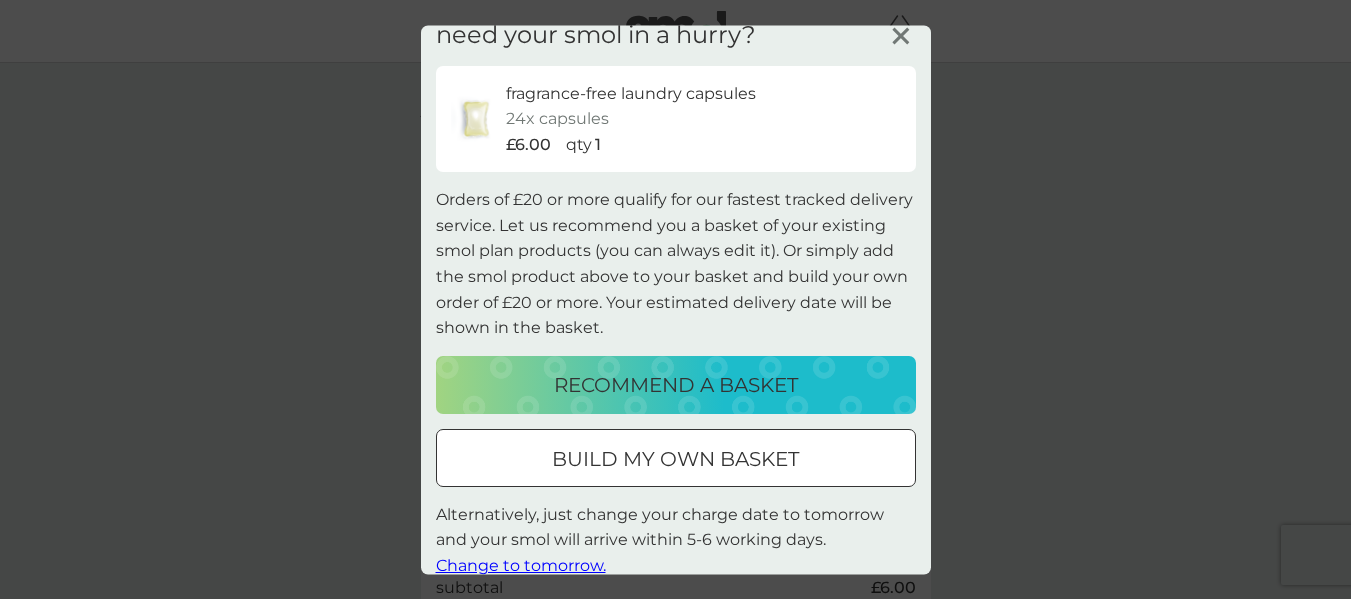 scroll, scrollTop: 49, scrollLeft: 0, axis: vertical 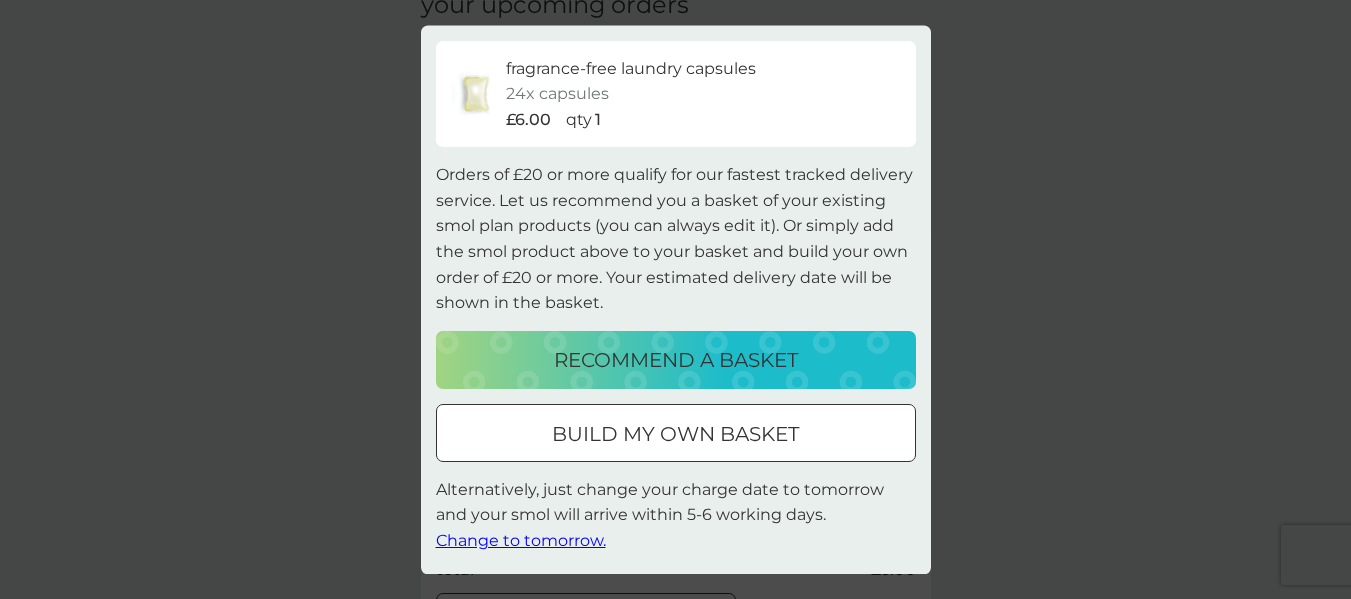 click on "Change to tomorrow." at bounding box center [521, 541] 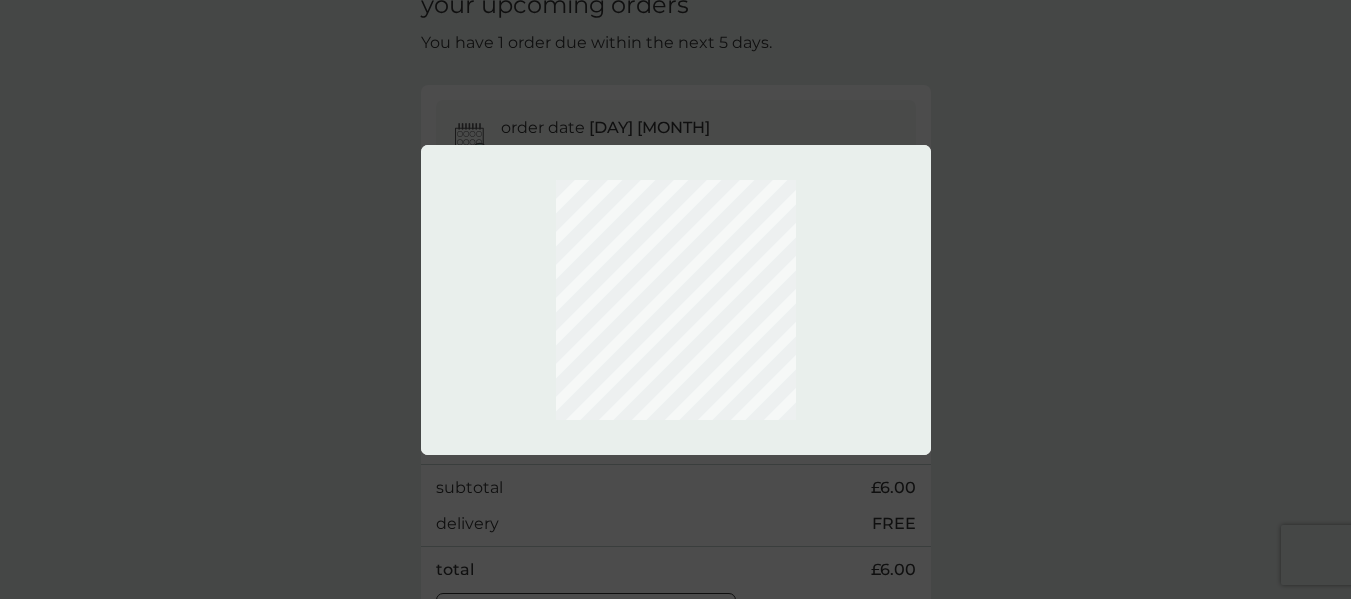 scroll, scrollTop: 0, scrollLeft: 0, axis: both 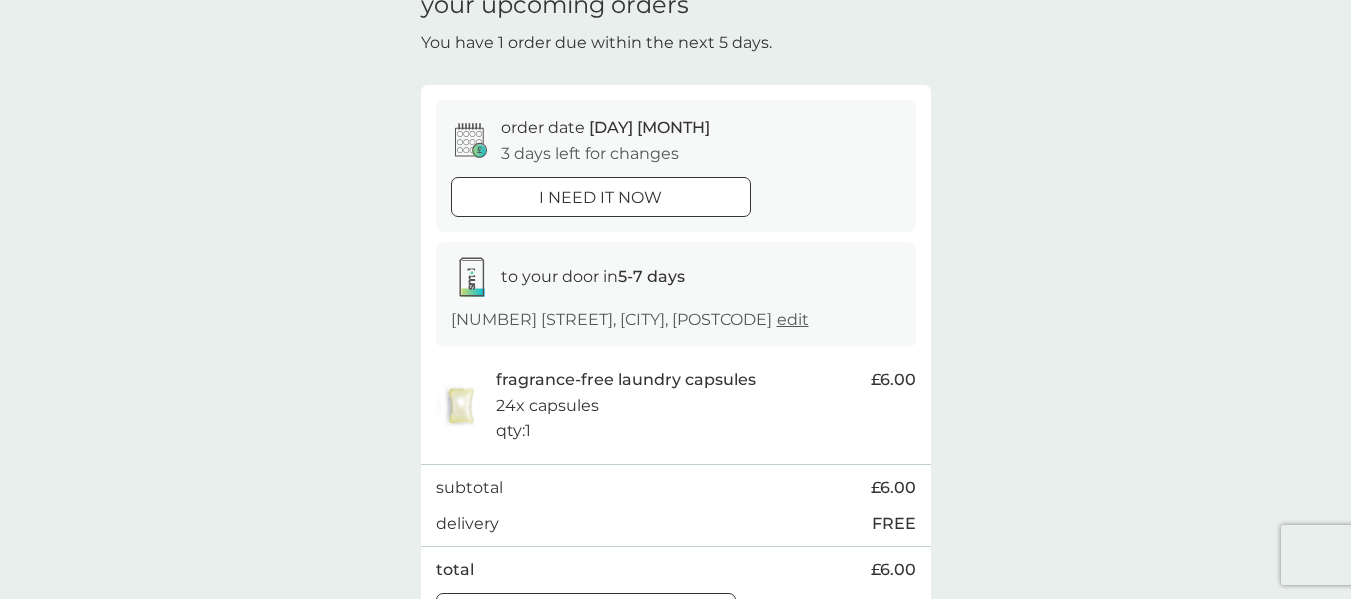 click on "i need it now" at bounding box center [600, 198] 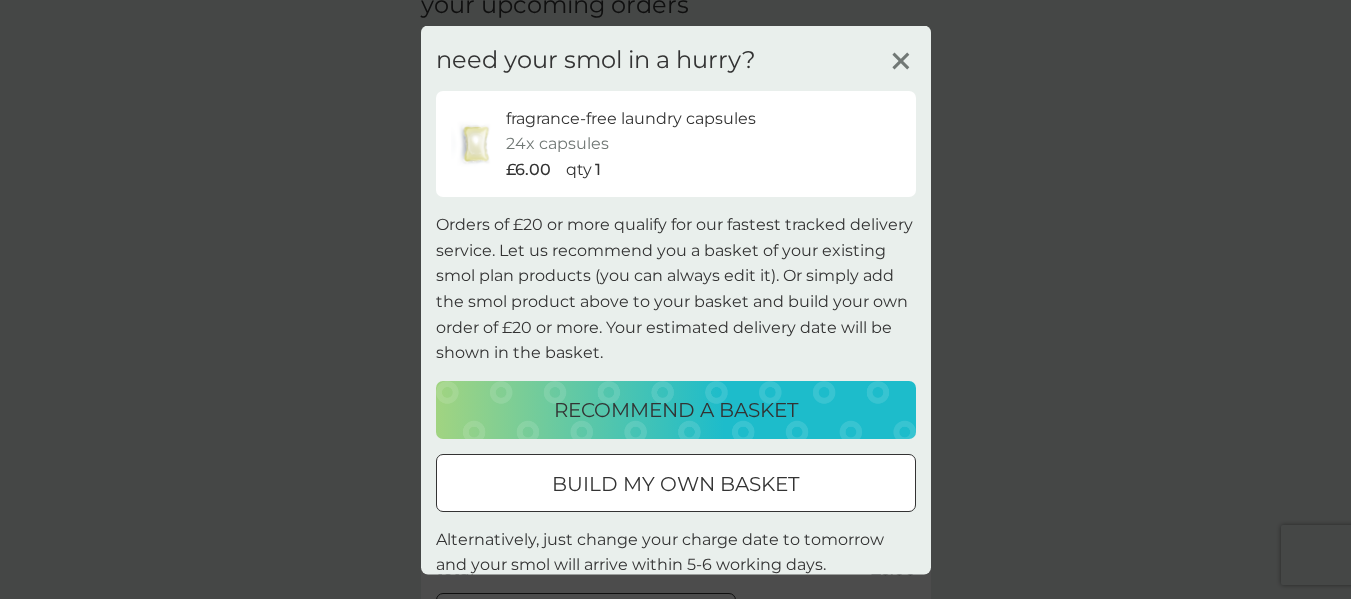 scroll, scrollTop: 49, scrollLeft: 0, axis: vertical 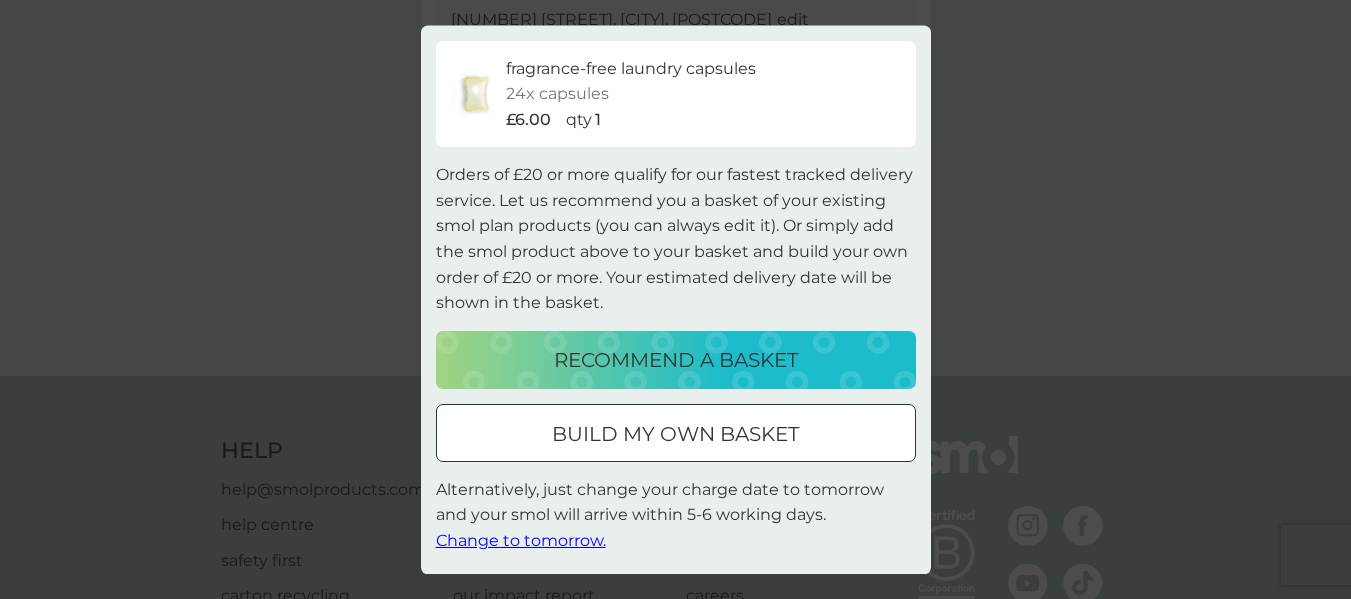 click on "Change to tomorrow." at bounding box center [521, 541] 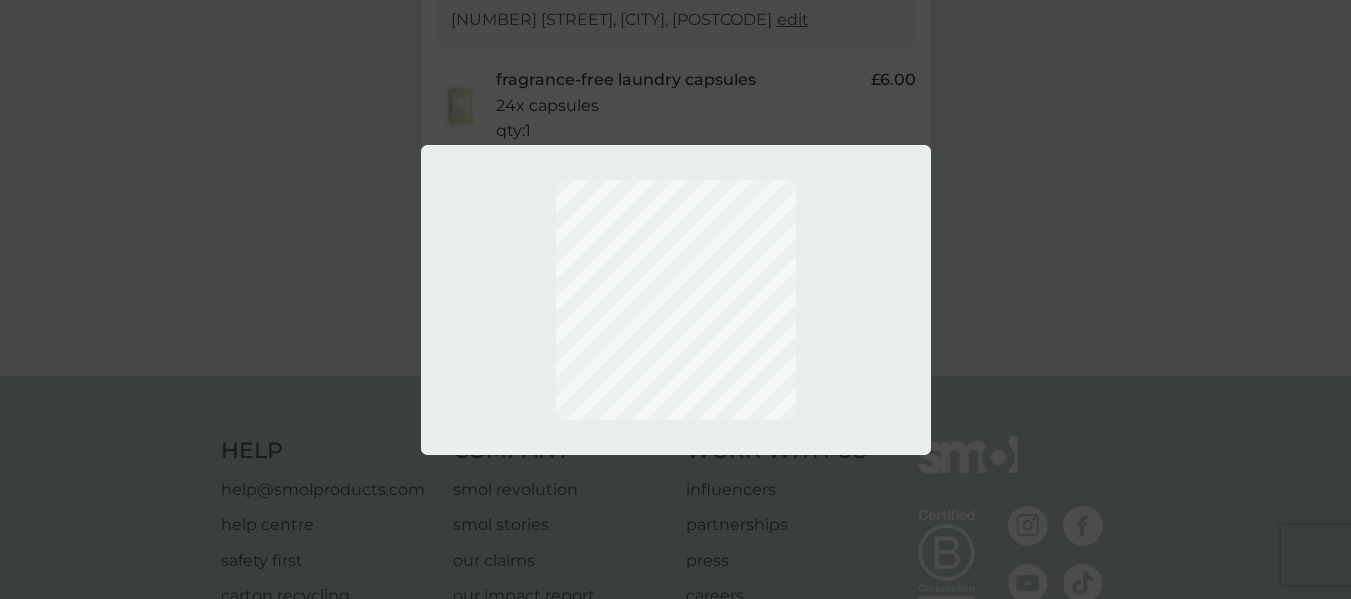 scroll, scrollTop: 0, scrollLeft: 0, axis: both 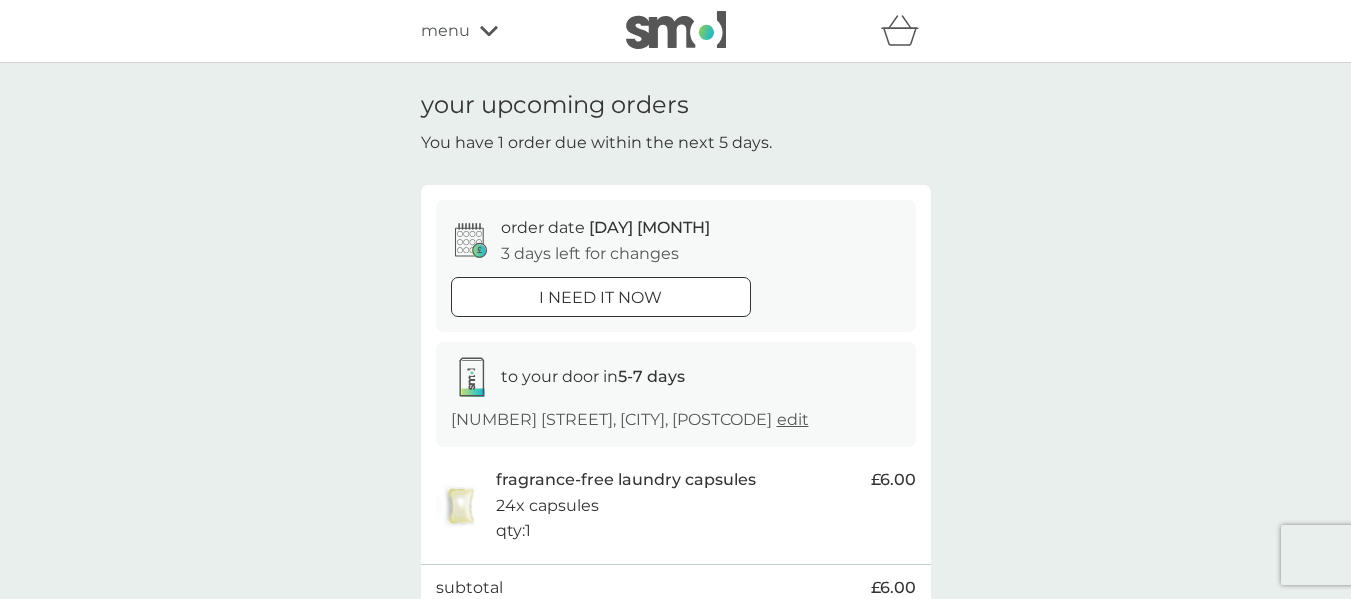 drag, startPoint x: 488, startPoint y: 22, endPoint x: 484, endPoint y: 33, distance: 11.7046995 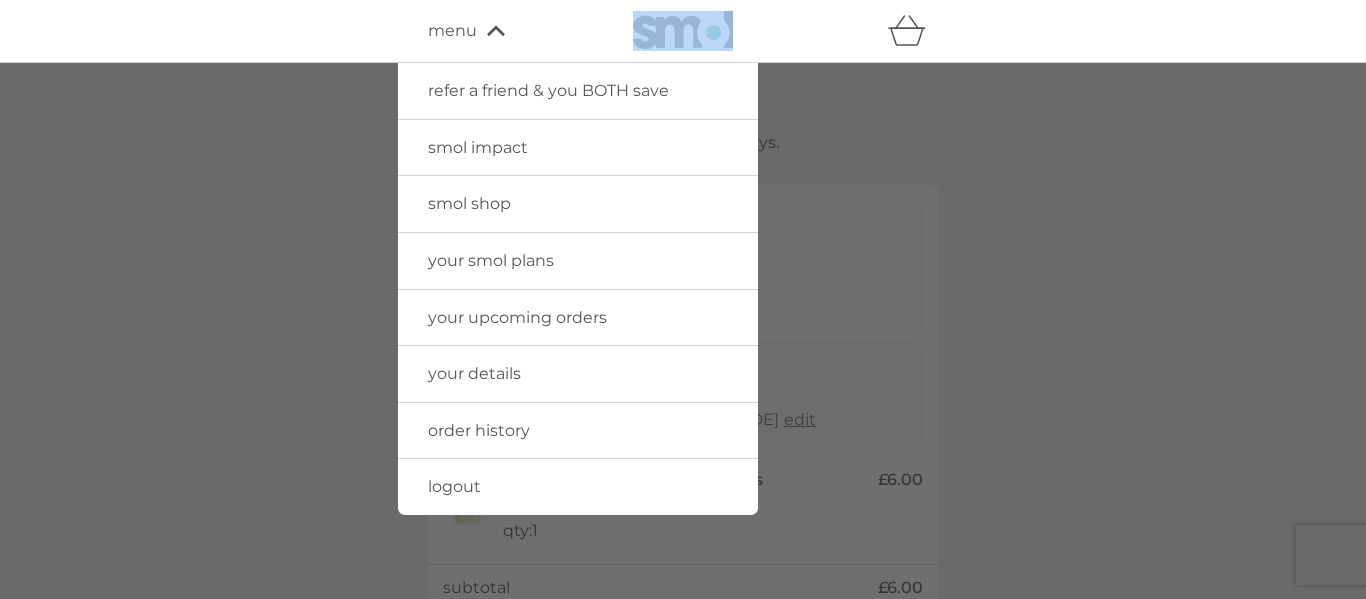 click on "menu" at bounding box center [513, 31] 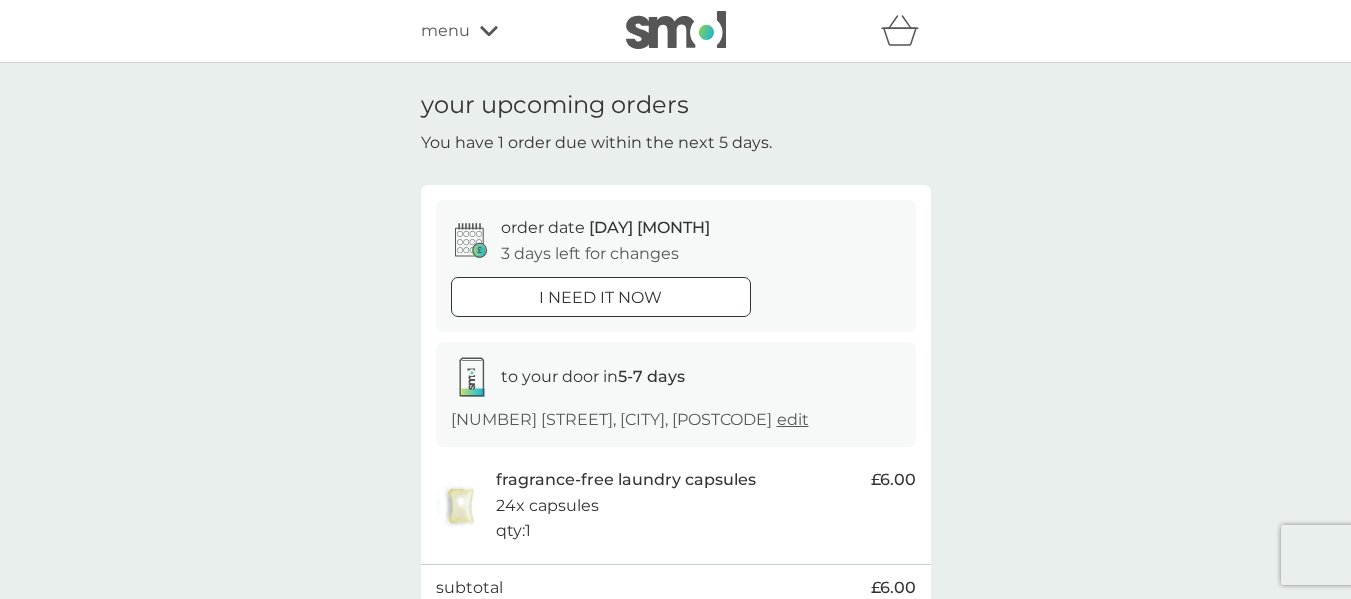 click 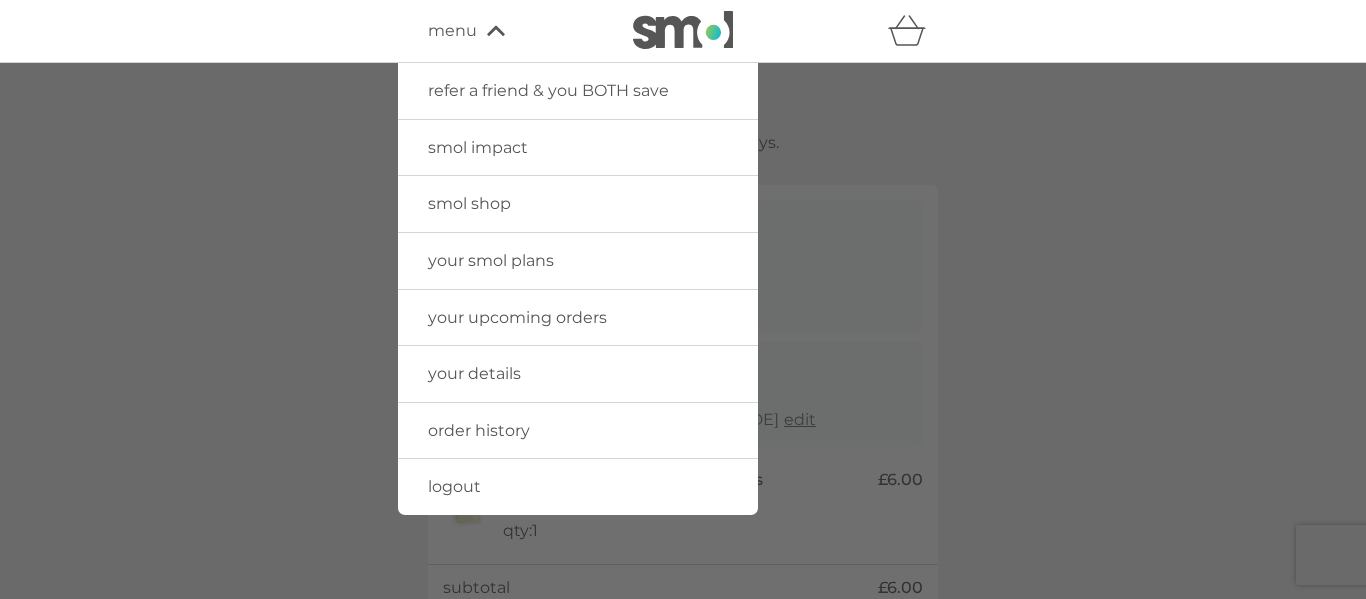 click on "menu" at bounding box center [513, 31] 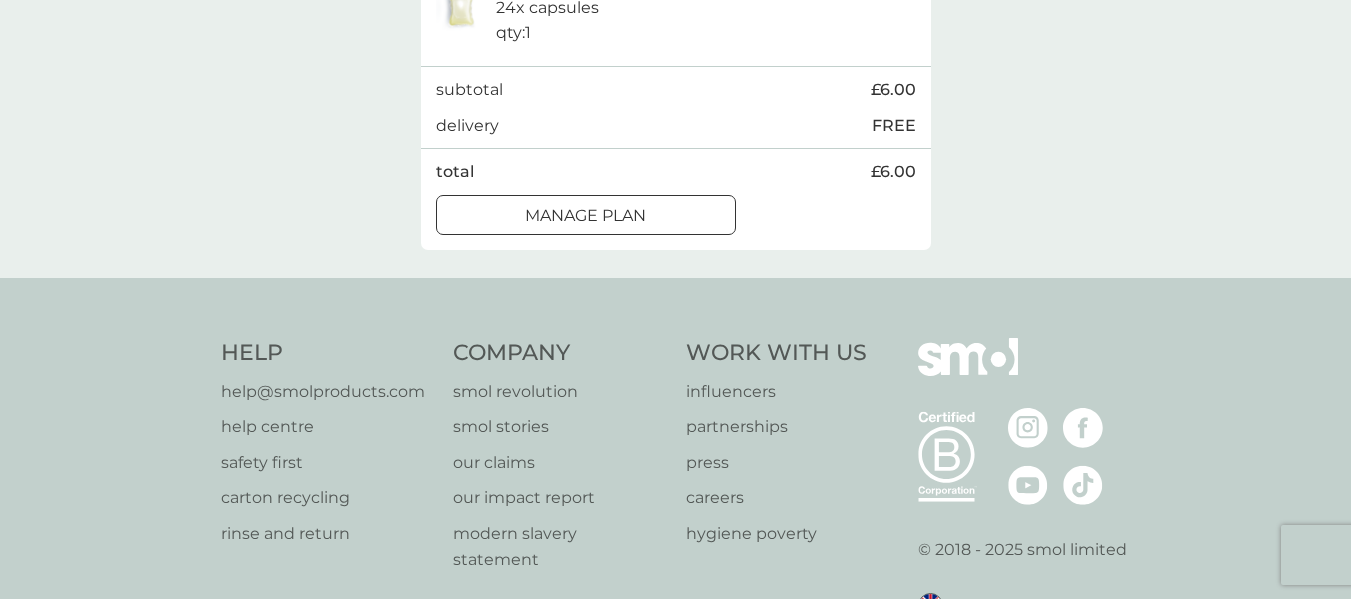 scroll, scrollTop: 500, scrollLeft: 0, axis: vertical 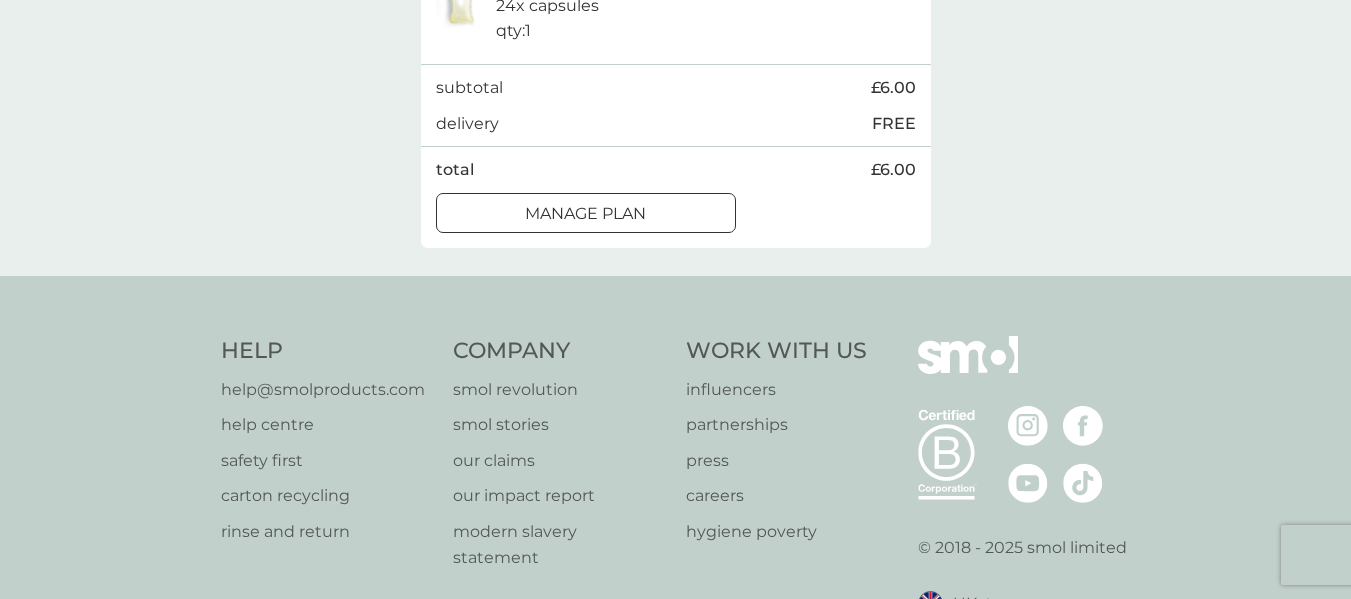 click on "Manage plan" at bounding box center [586, 214] 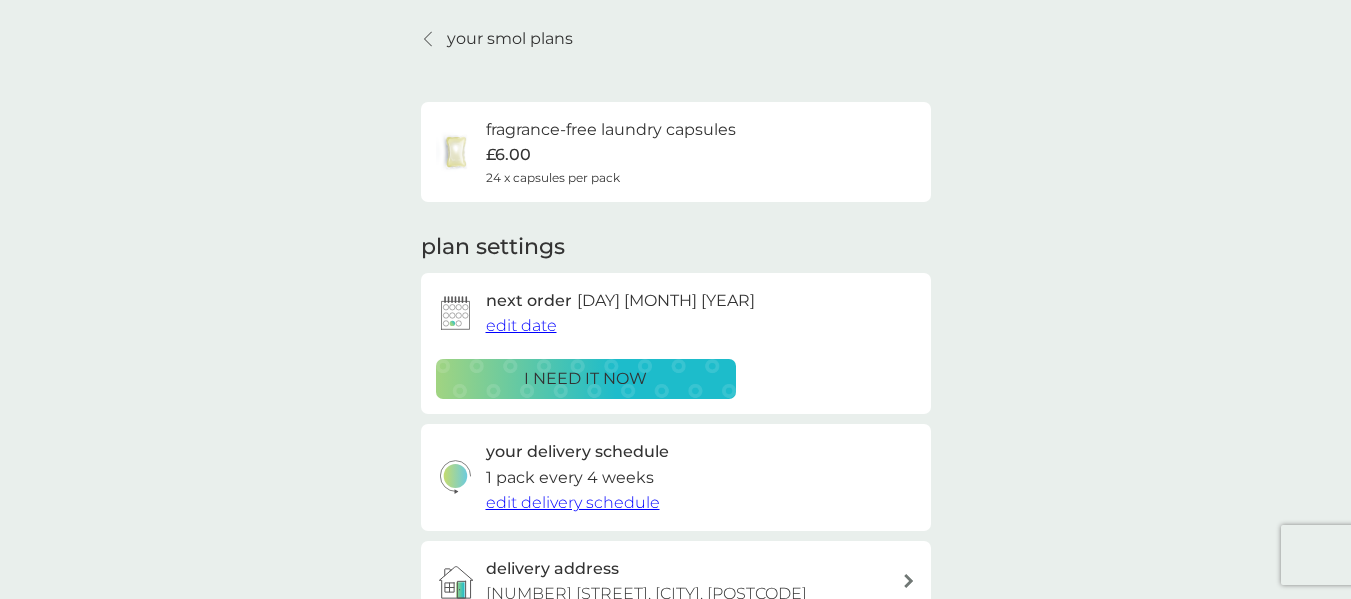 scroll, scrollTop: 100, scrollLeft: 0, axis: vertical 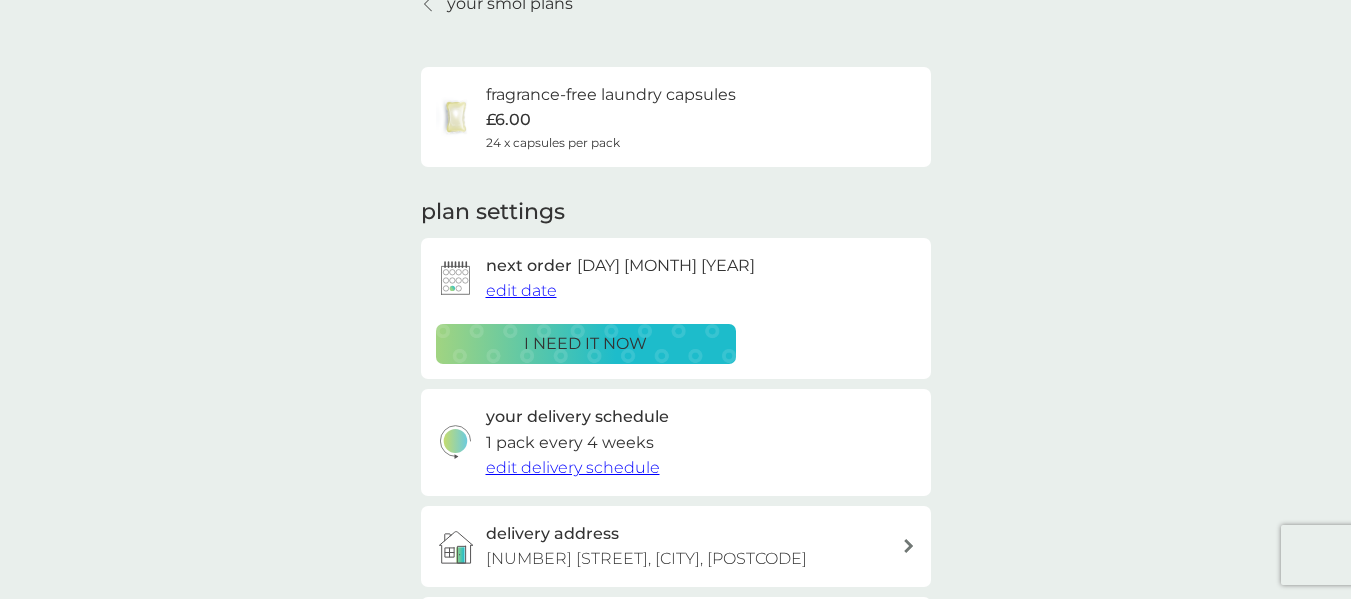 click on "i need it now" at bounding box center [585, 344] 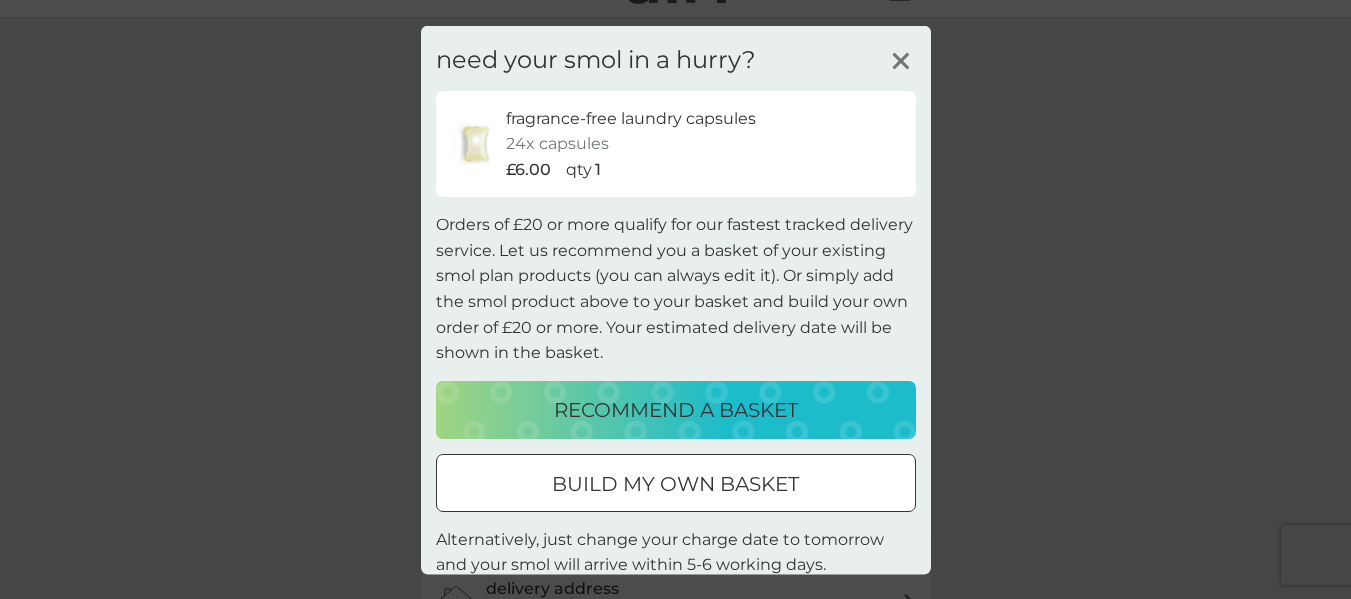 scroll, scrollTop: 0, scrollLeft: 0, axis: both 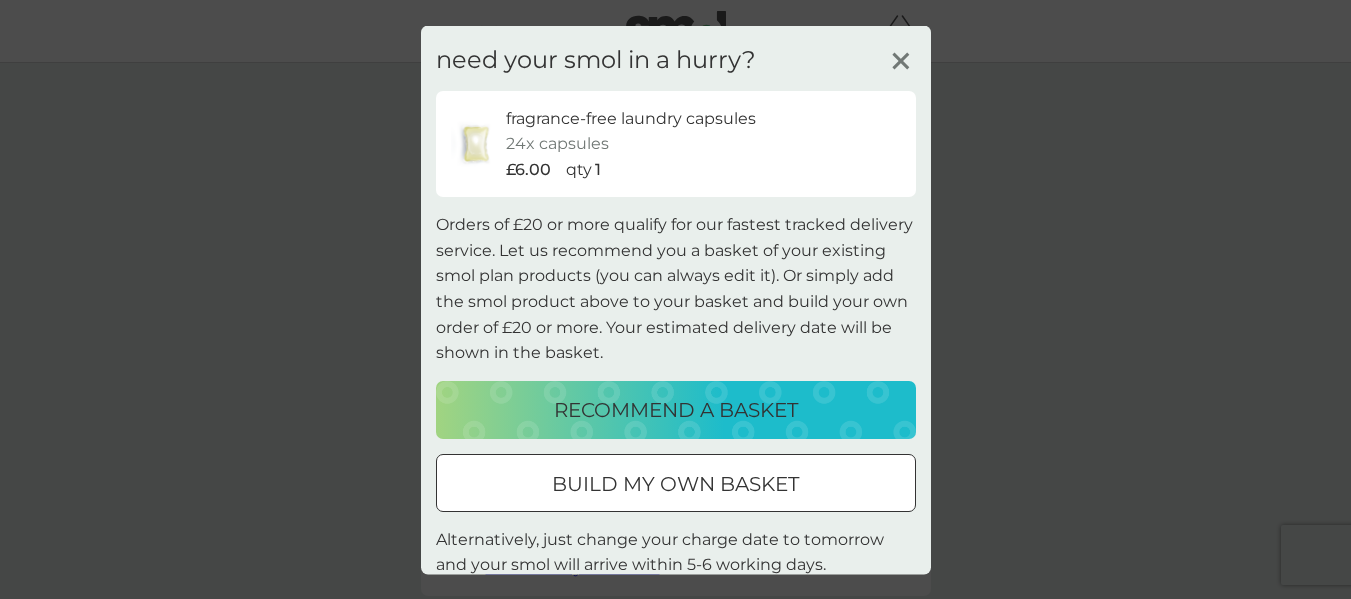 click on "need your smol in a hurry?" at bounding box center (676, 60) 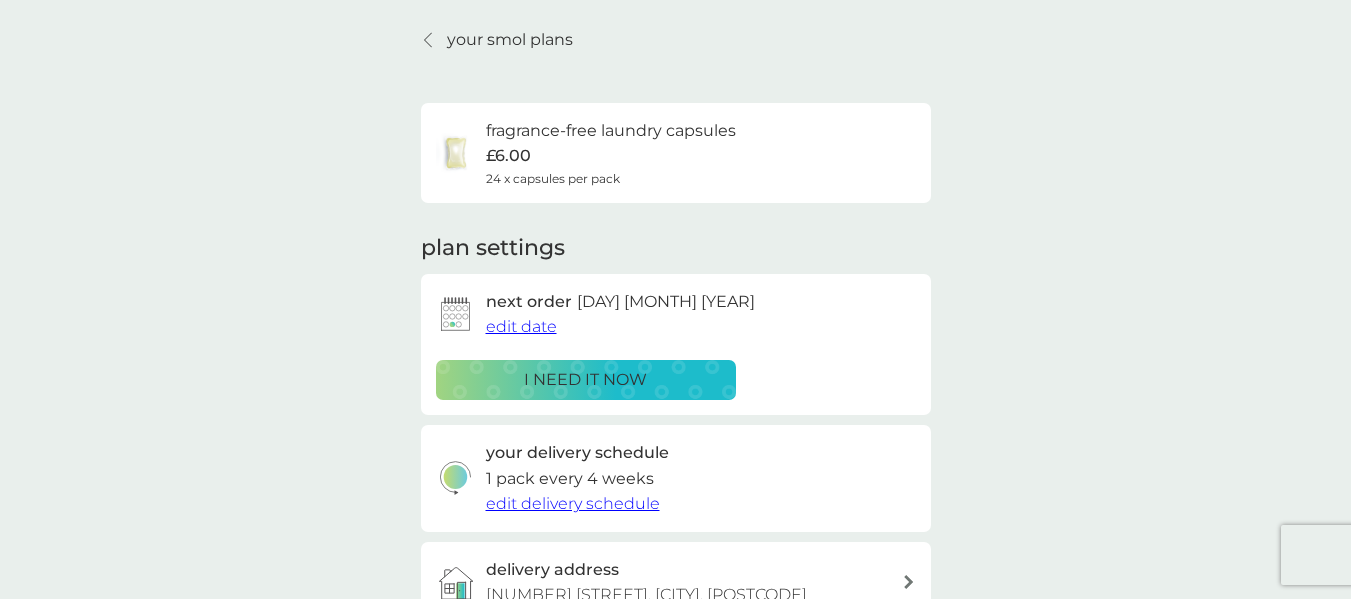 scroll, scrollTop: 100, scrollLeft: 0, axis: vertical 